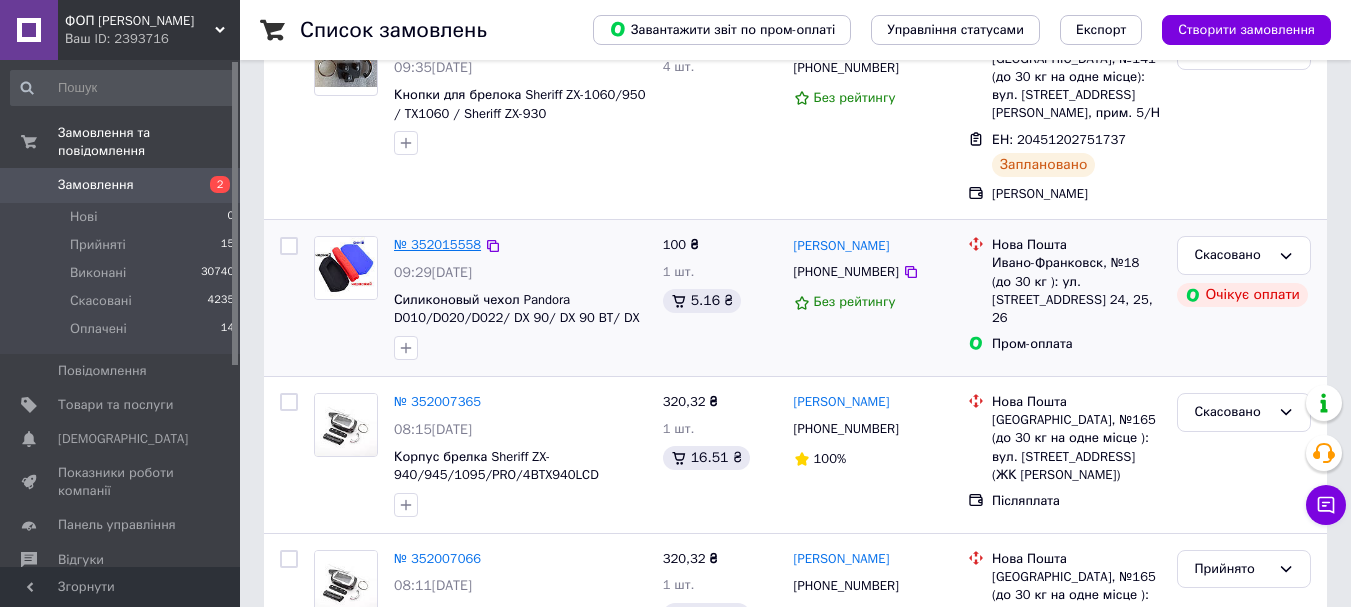 scroll, scrollTop: 200, scrollLeft: 0, axis: vertical 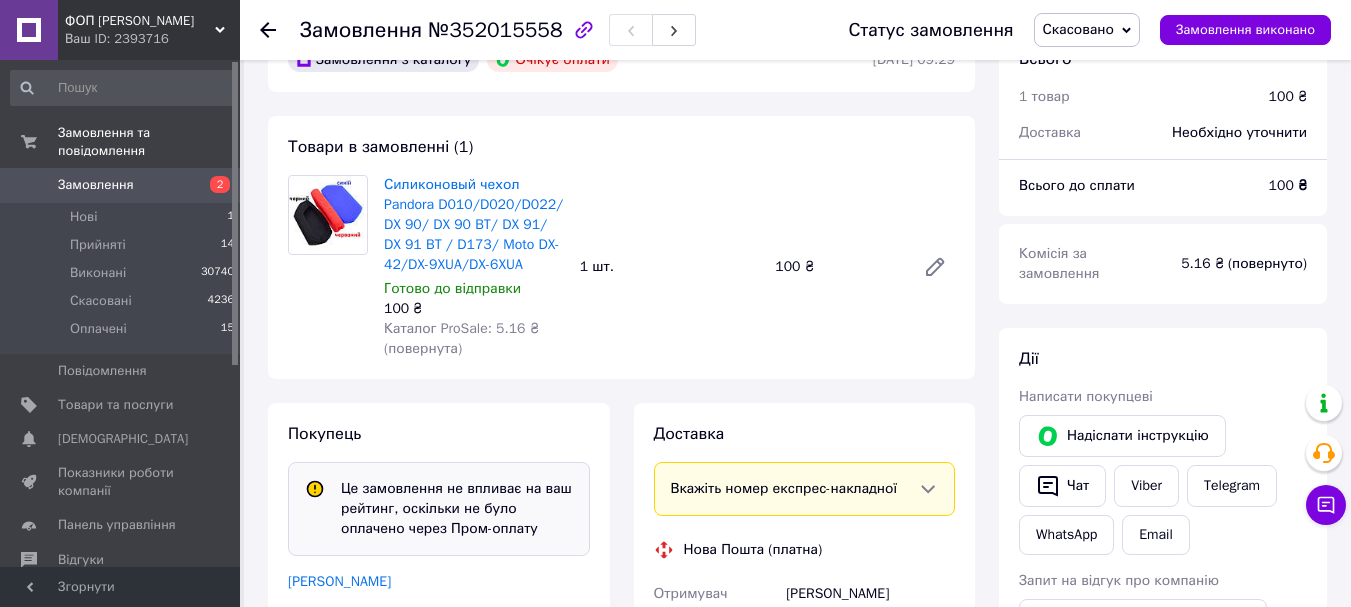 click 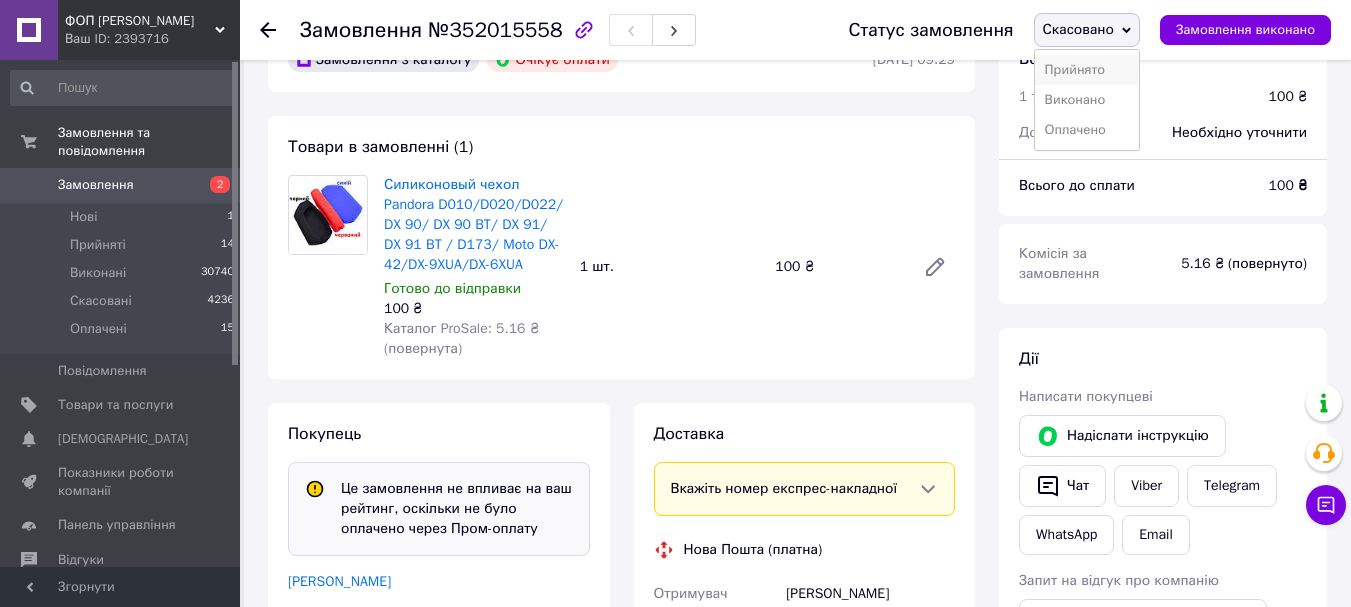 click on "Прийнято" at bounding box center [1087, 70] 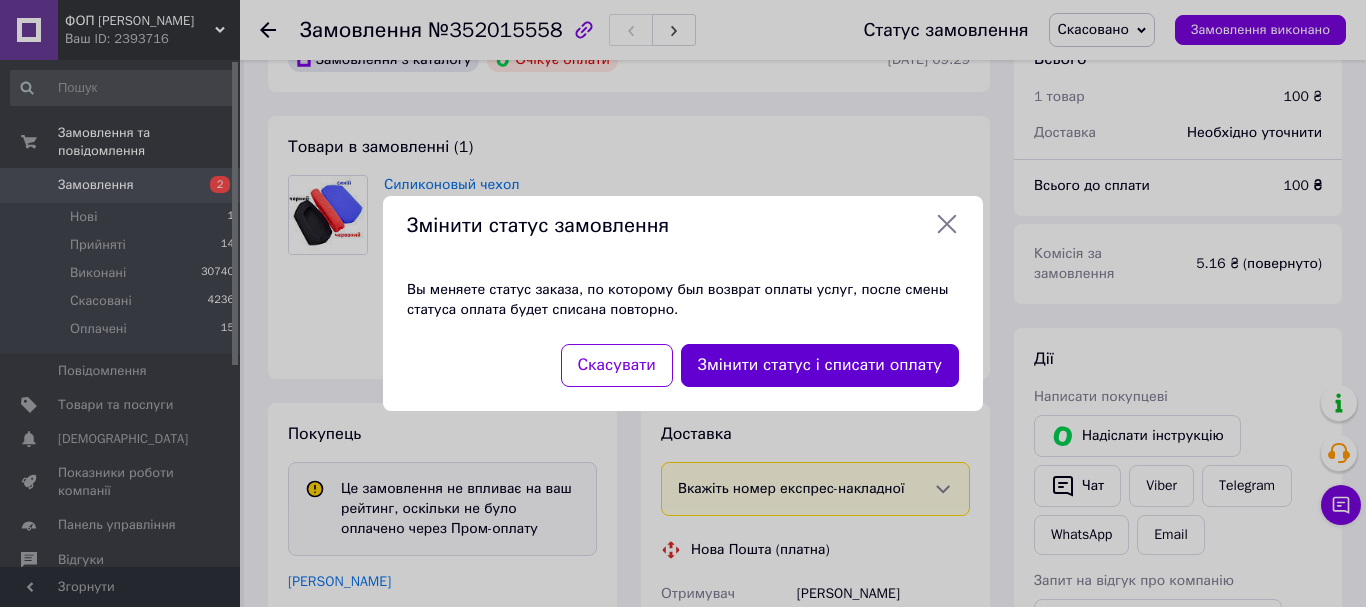 click on "Змінити статус і списати оплату" at bounding box center [820, 365] 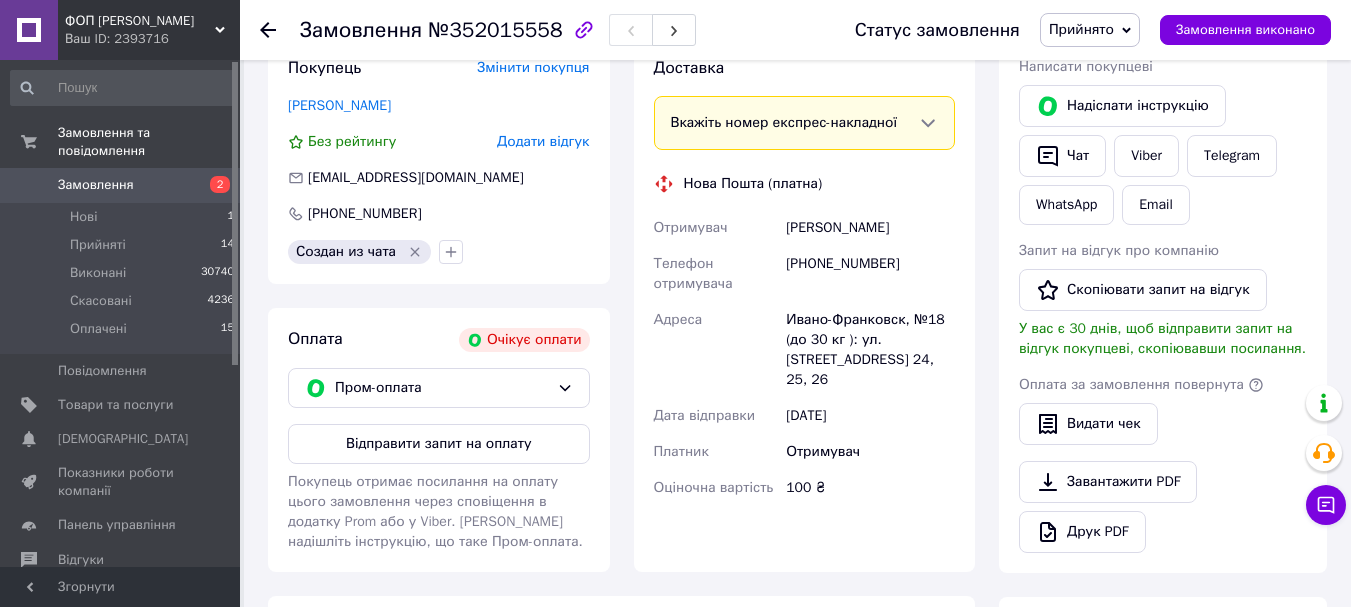 scroll, scrollTop: 400, scrollLeft: 0, axis: vertical 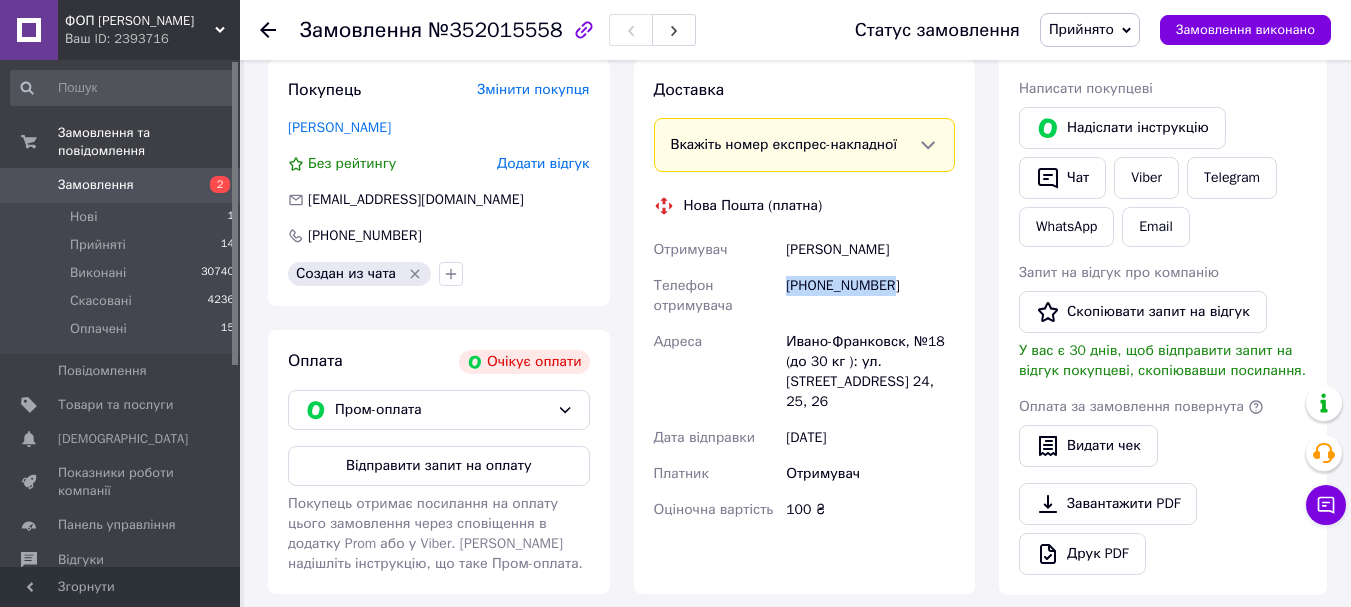 drag, startPoint x: 785, startPoint y: 284, endPoint x: 901, endPoint y: 286, distance: 116.01724 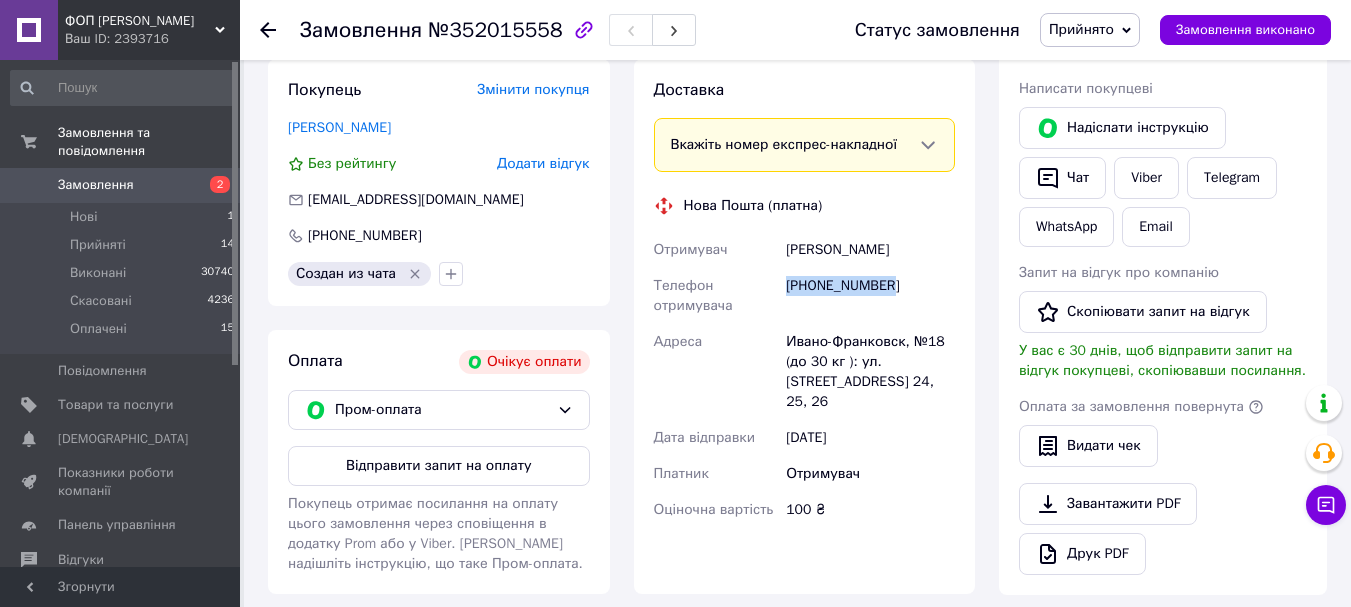 copy on "[PHONE_NUMBER]" 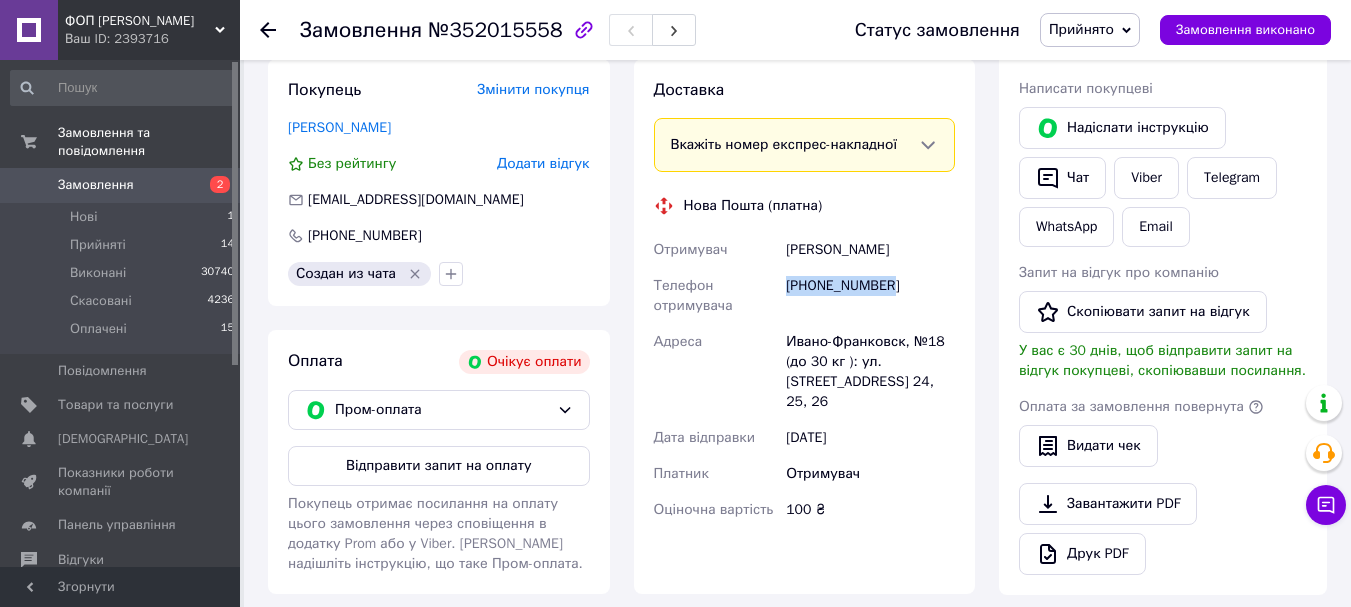 click on "2" at bounding box center [212, 185] 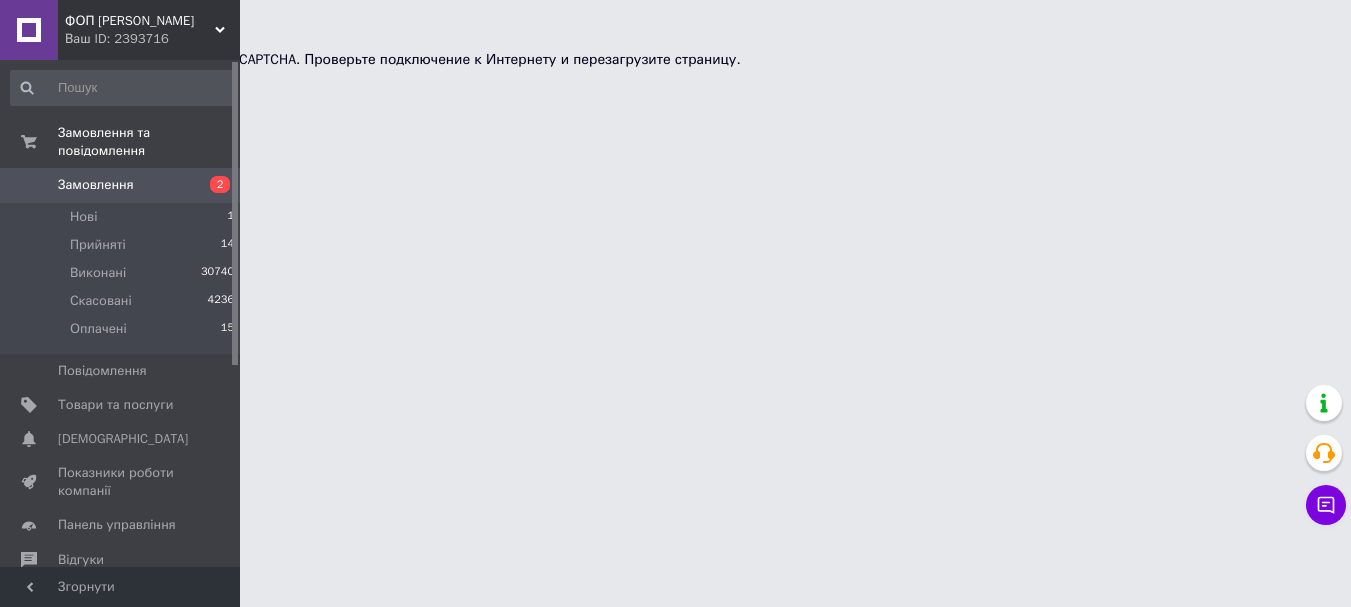 scroll, scrollTop: 0, scrollLeft: 0, axis: both 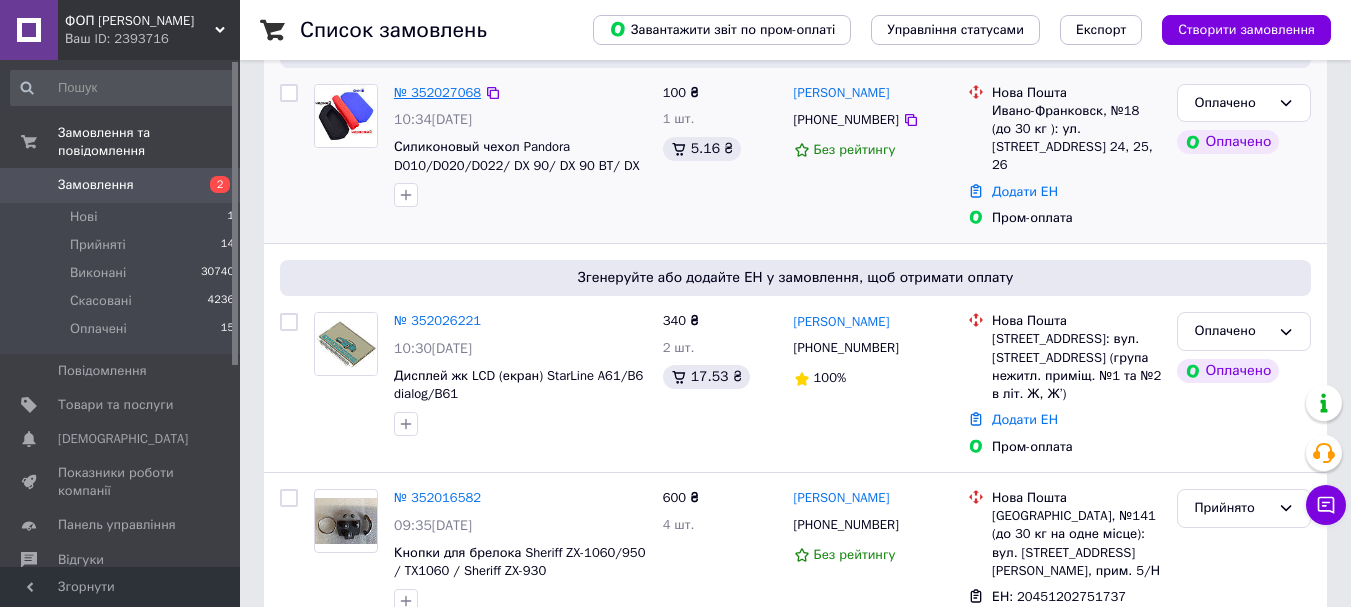 click on "№ 352027068" at bounding box center (437, 92) 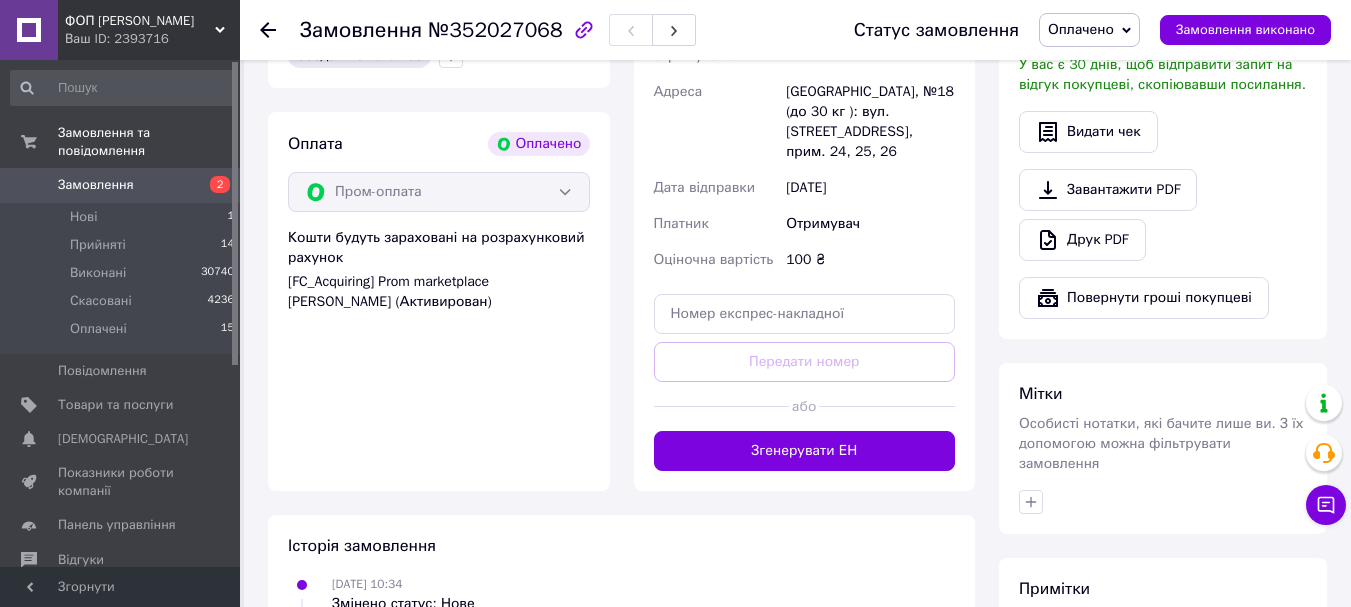 scroll, scrollTop: 700, scrollLeft: 0, axis: vertical 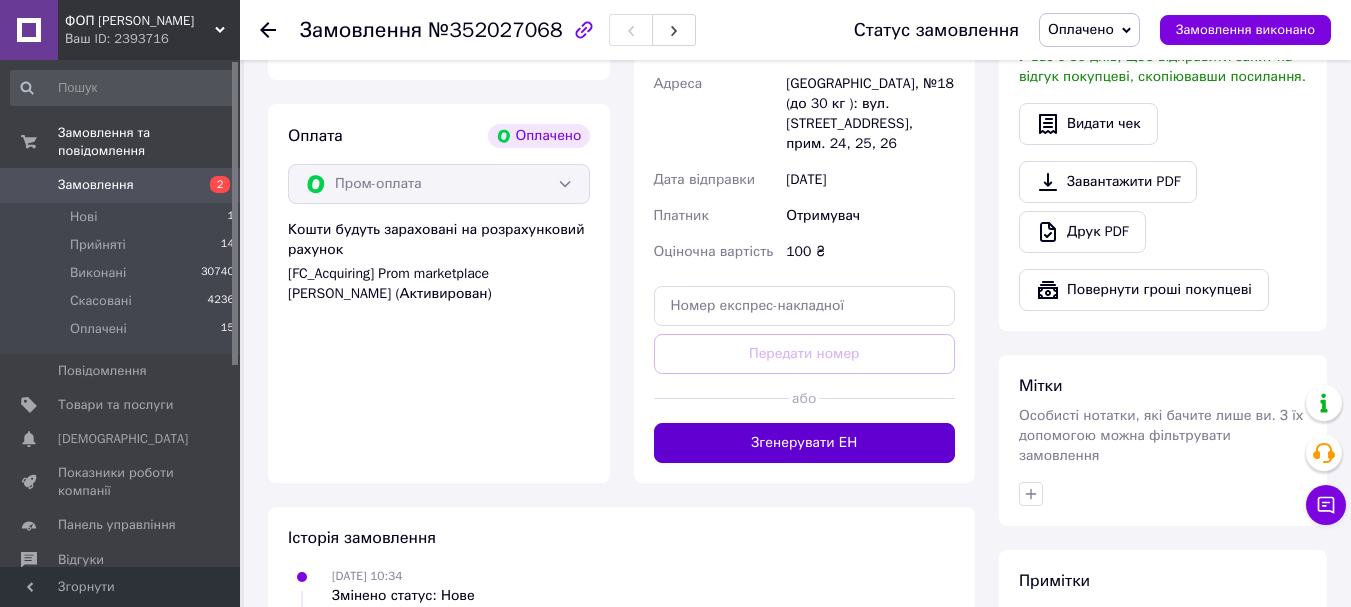 click on "Згенерувати ЕН" at bounding box center [805, 443] 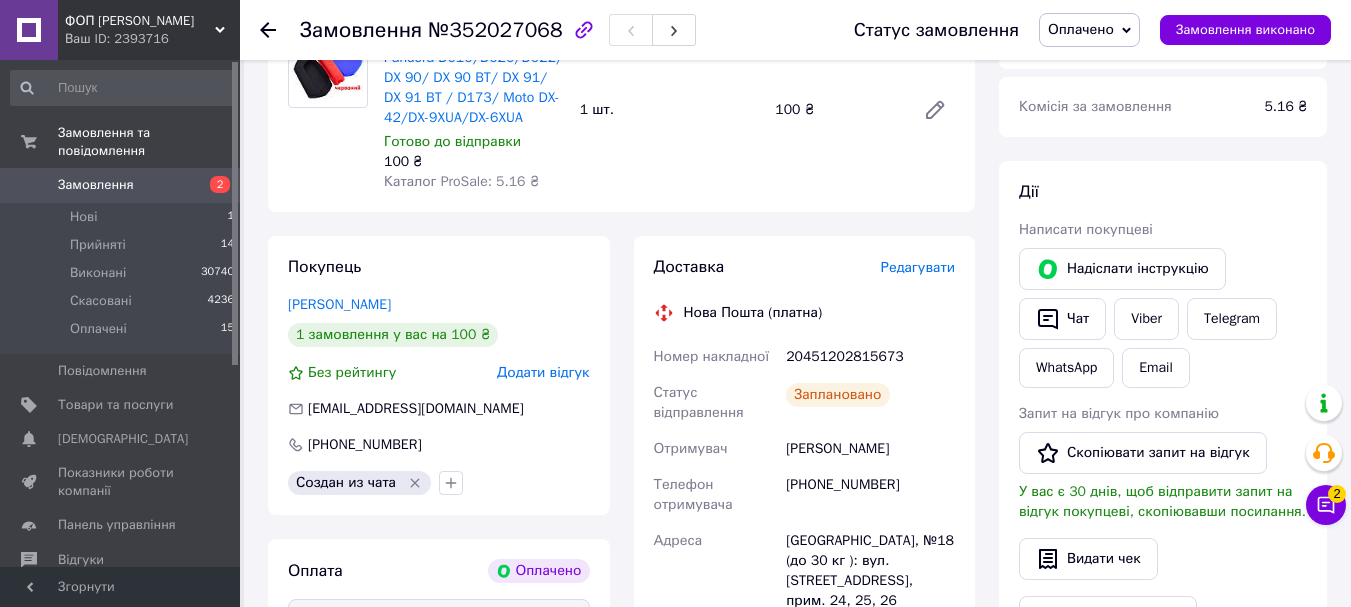 scroll, scrollTop: 300, scrollLeft: 0, axis: vertical 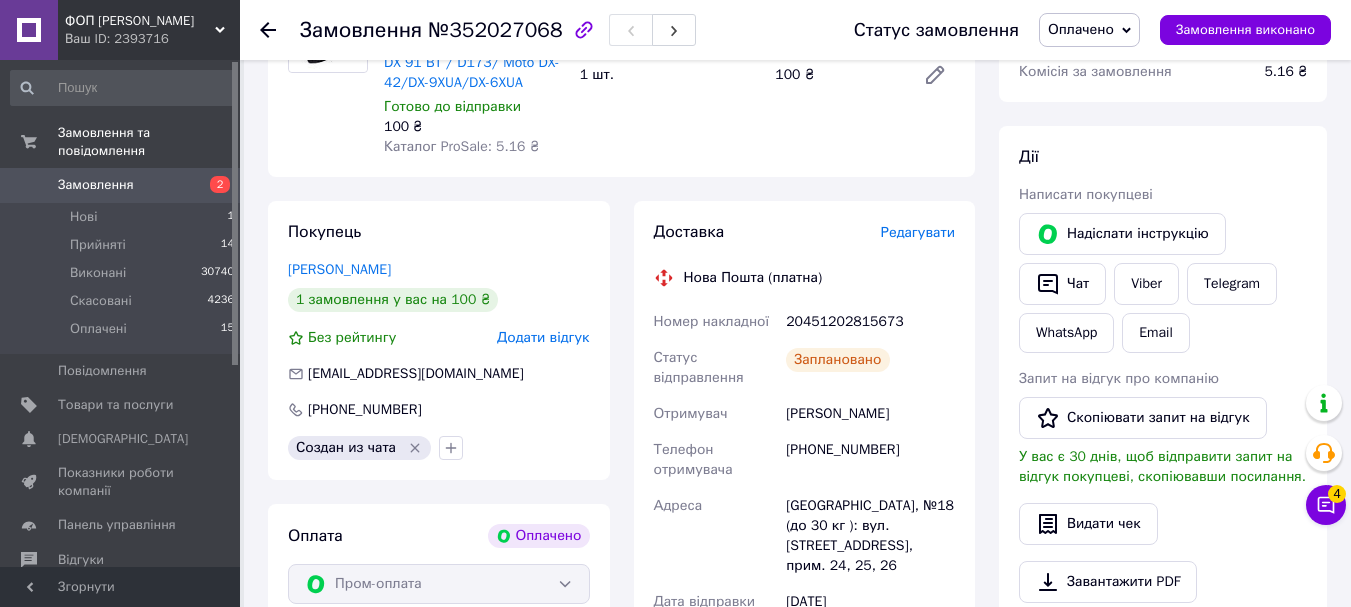 click on "Замовлення" at bounding box center [121, 185] 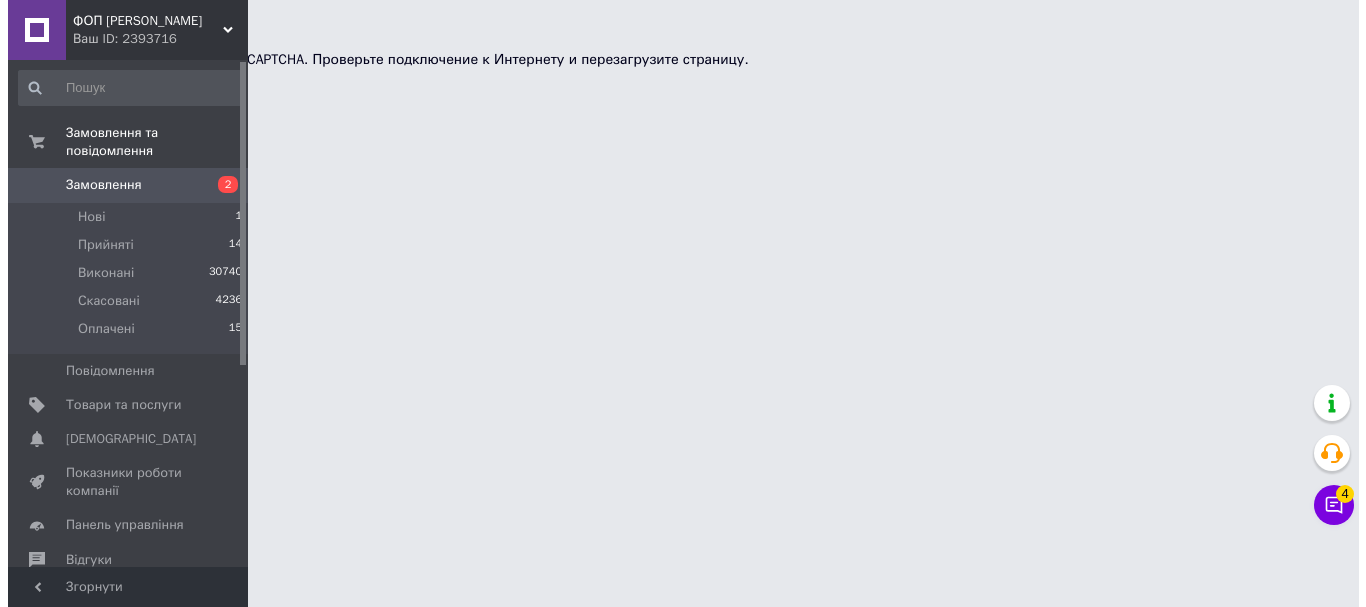 scroll, scrollTop: 0, scrollLeft: 0, axis: both 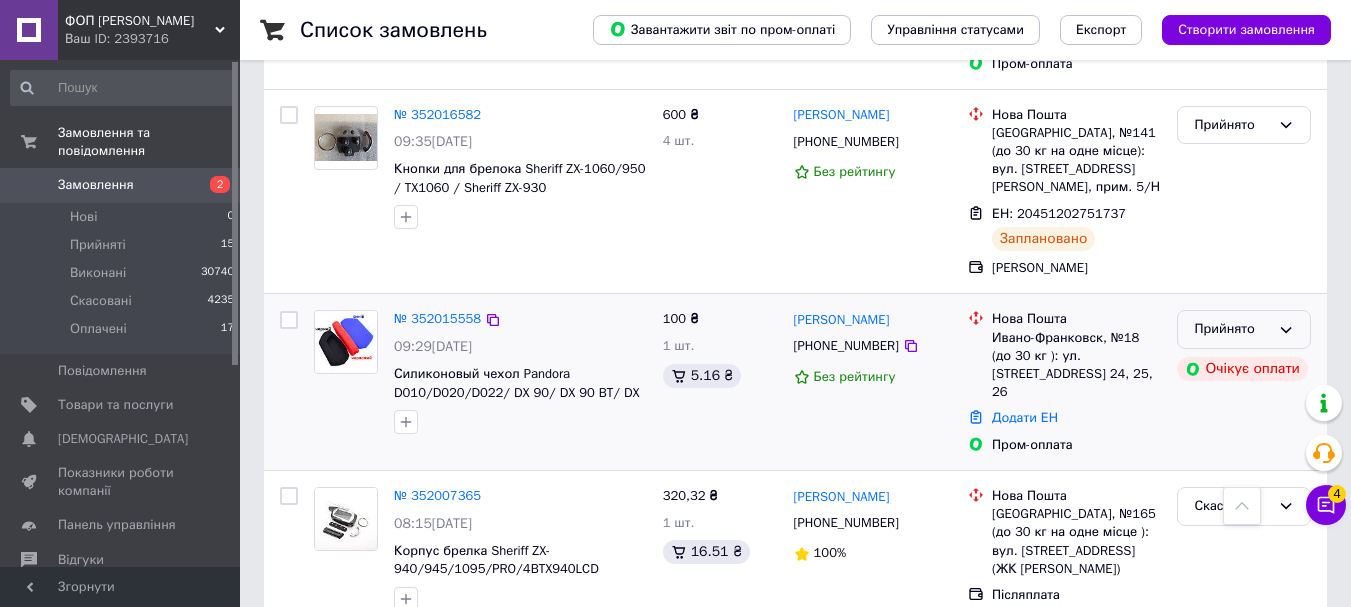 click 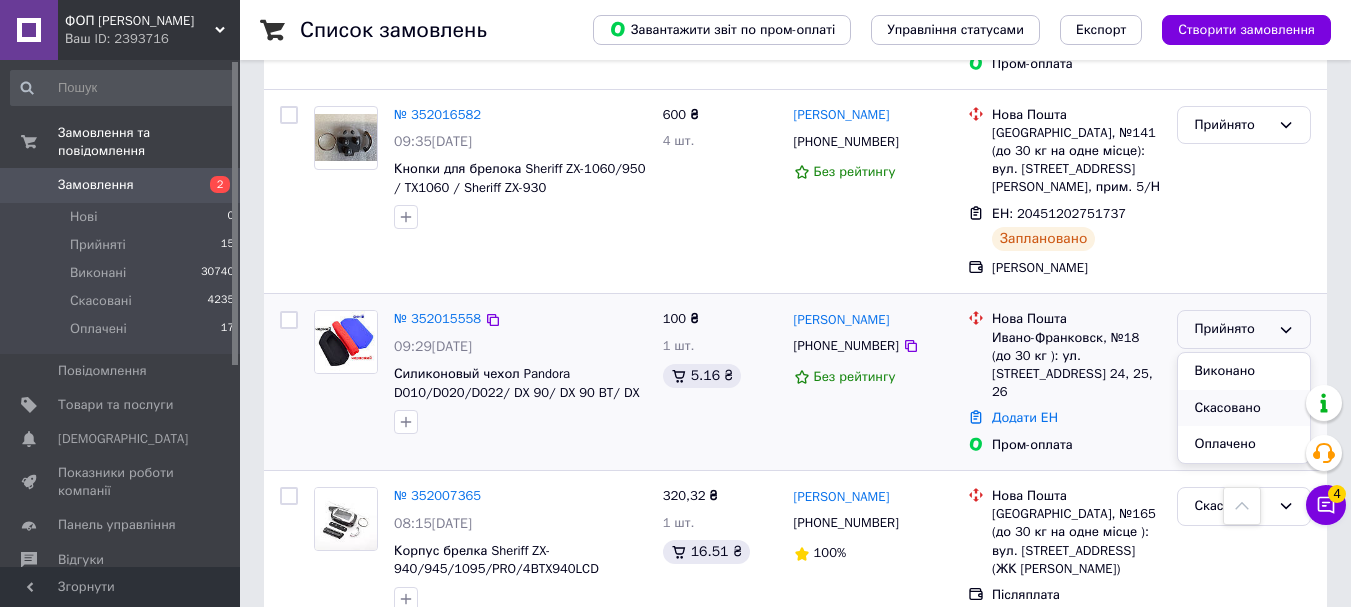 click on "Скасовано" at bounding box center (1244, 408) 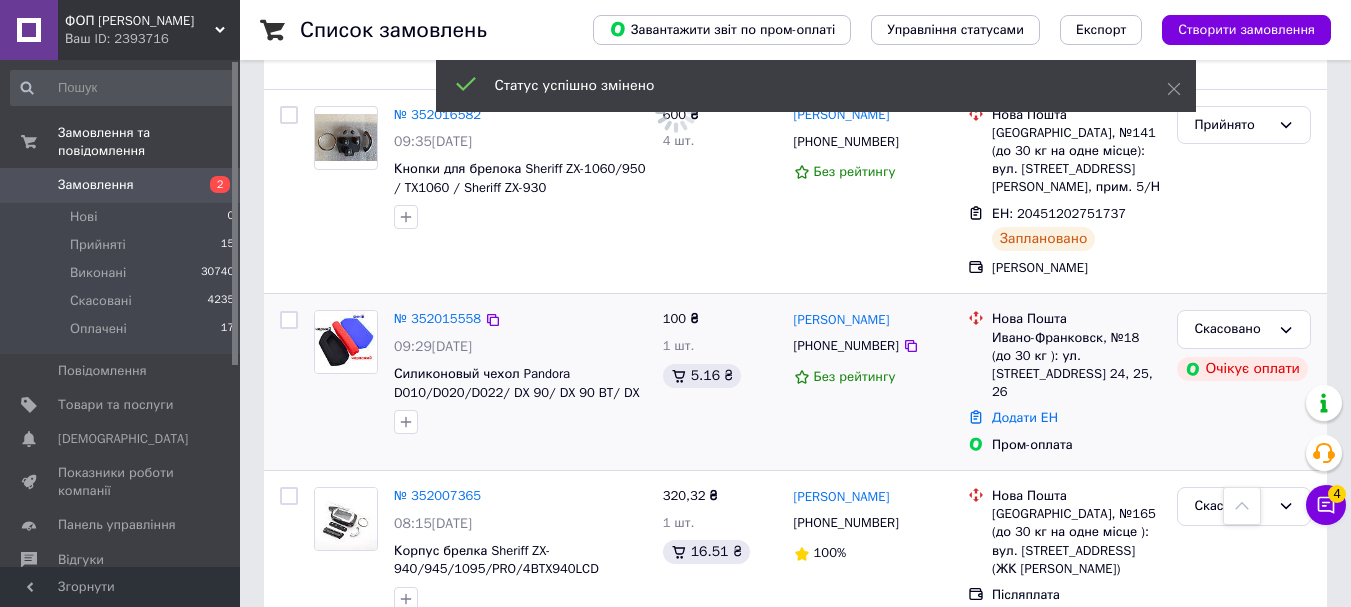 click 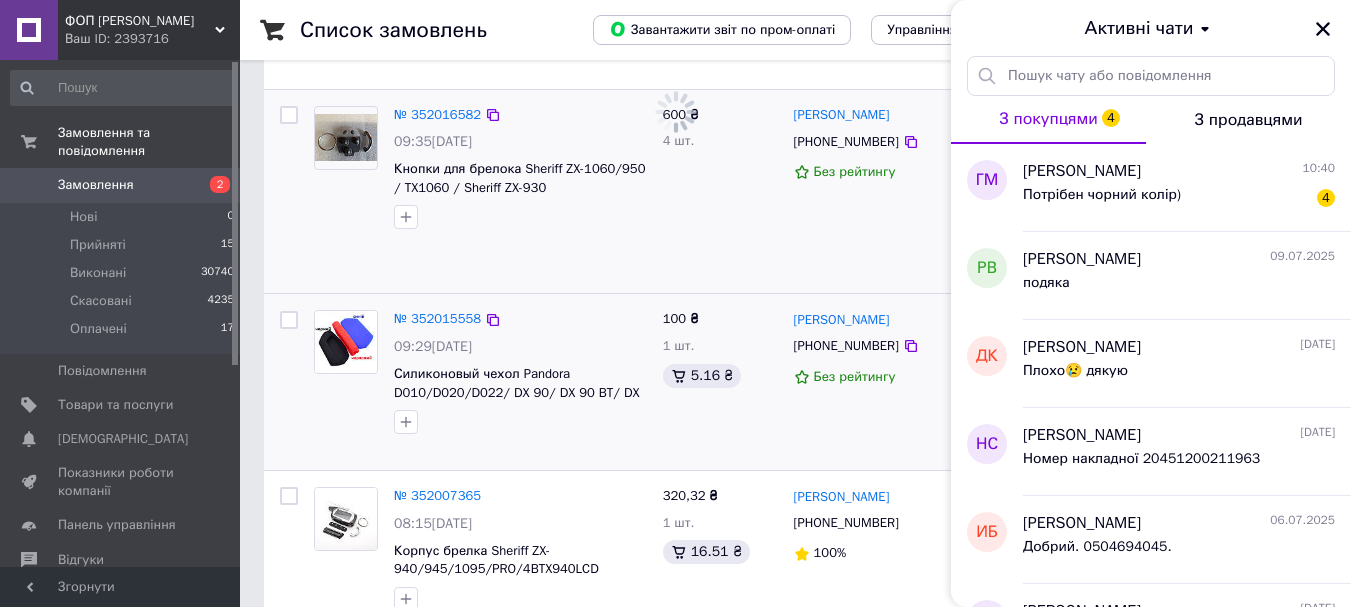 click on "Прийнято" at bounding box center [1244, 192] 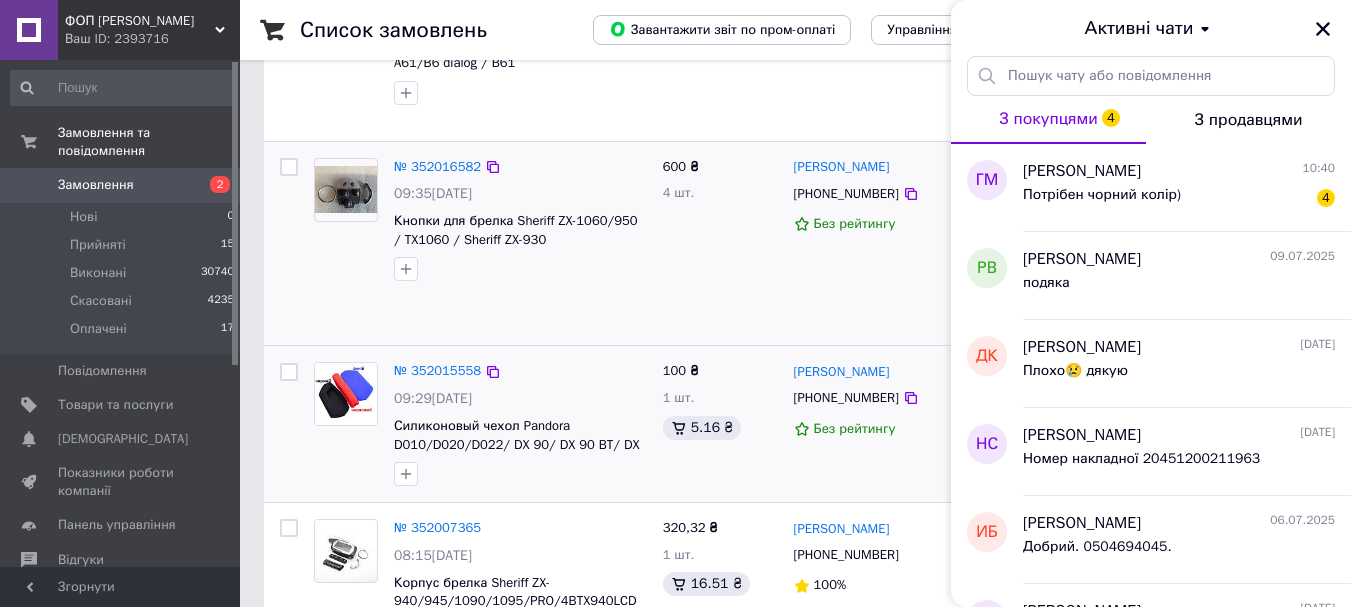 scroll, scrollTop: 852, scrollLeft: 0, axis: vertical 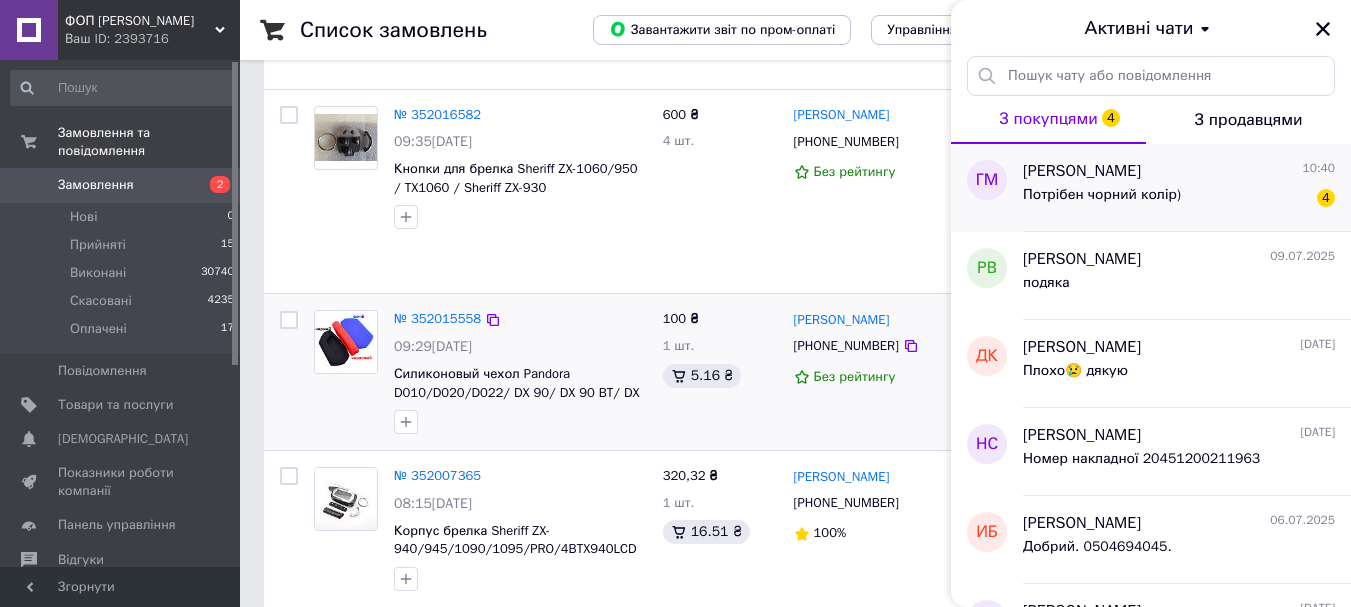 click on "Потрібен чорний колір)" at bounding box center (1102, 195) 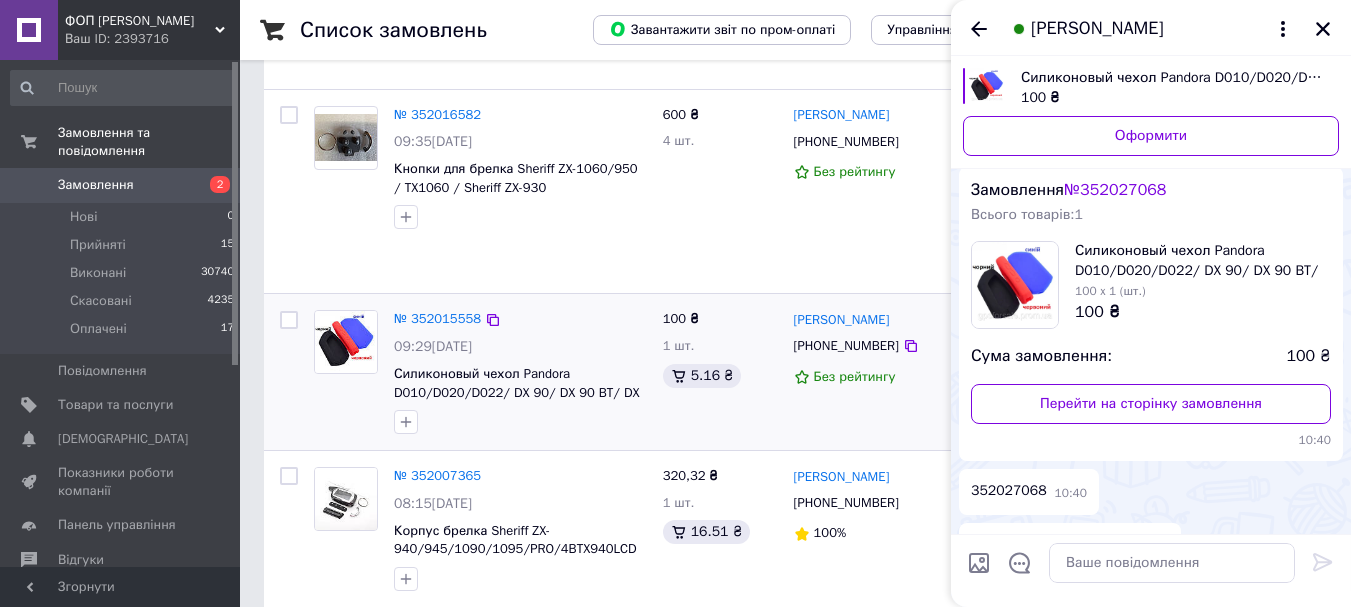 scroll, scrollTop: 433, scrollLeft: 0, axis: vertical 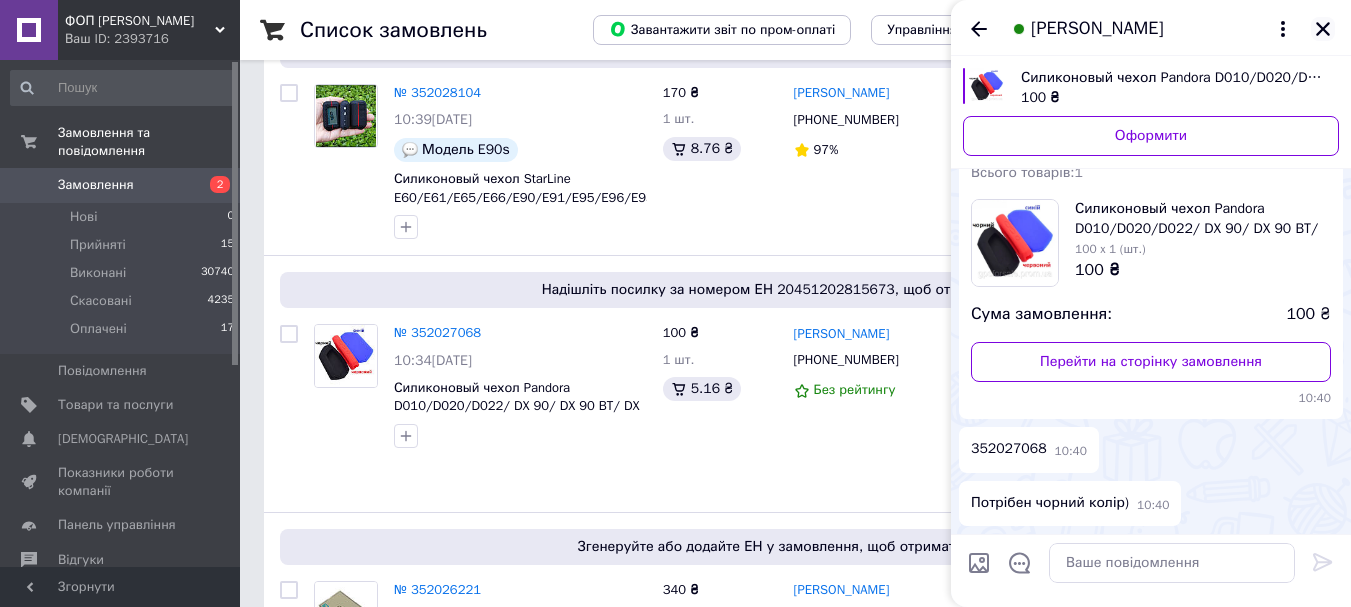 click 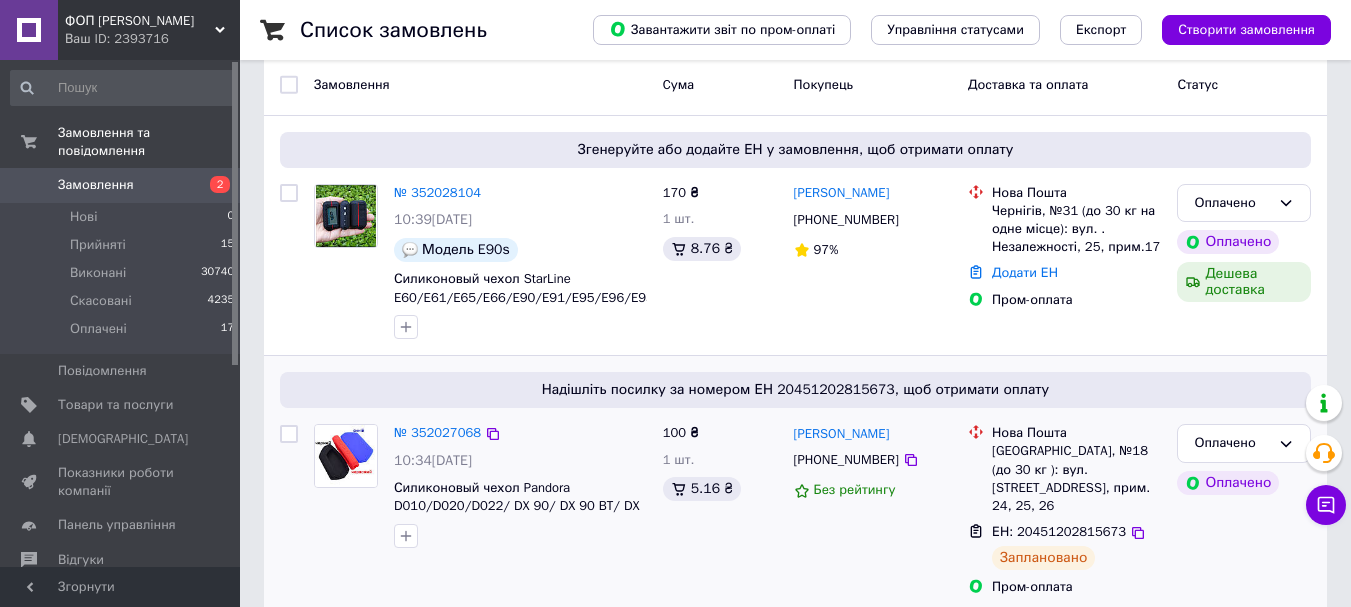 scroll, scrollTop: 0, scrollLeft: 0, axis: both 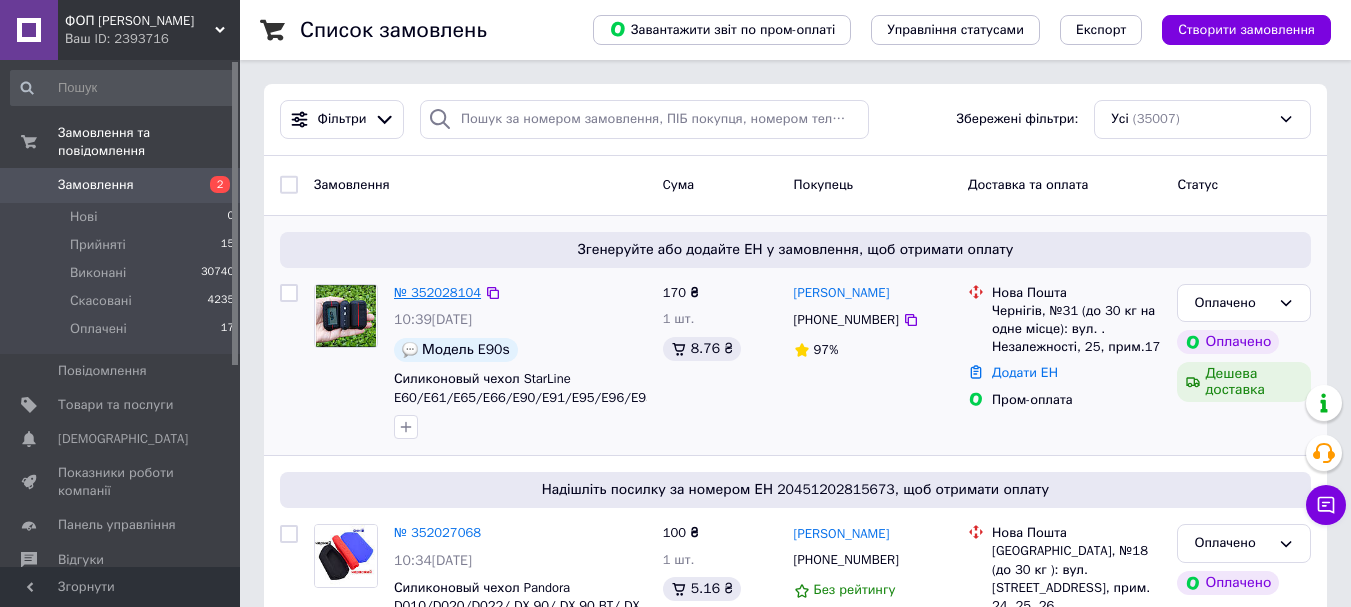click on "№ 352028104" at bounding box center [437, 292] 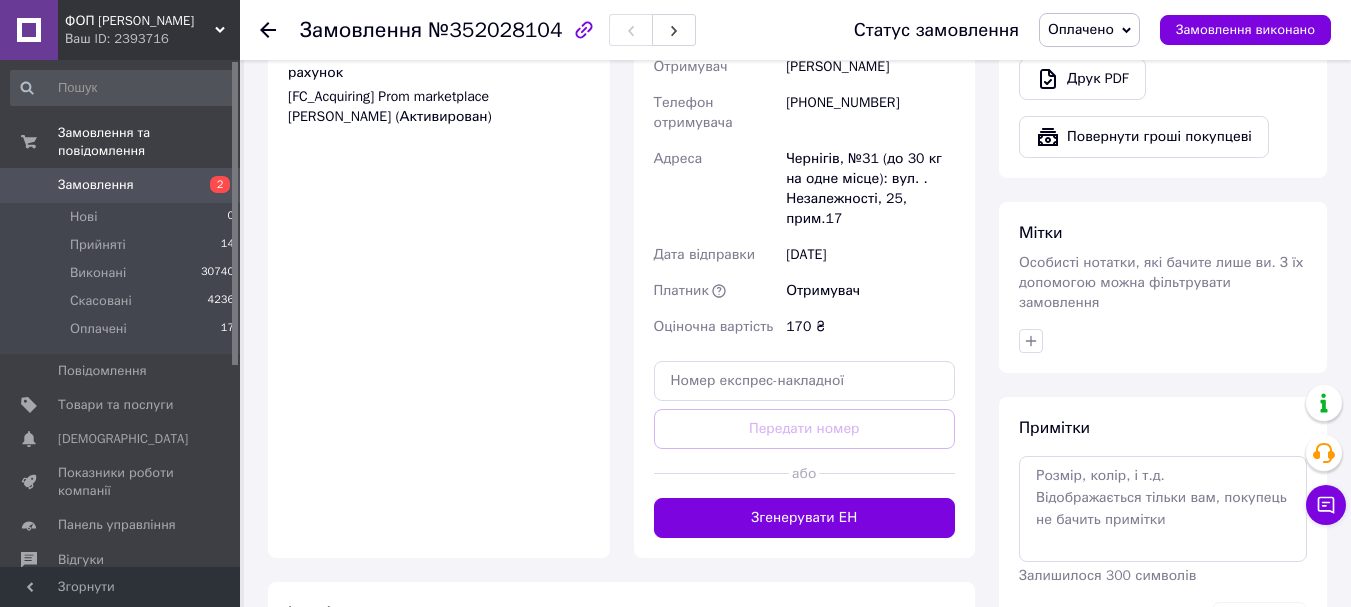 scroll, scrollTop: 900, scrollLeft: 0, axis: vertical 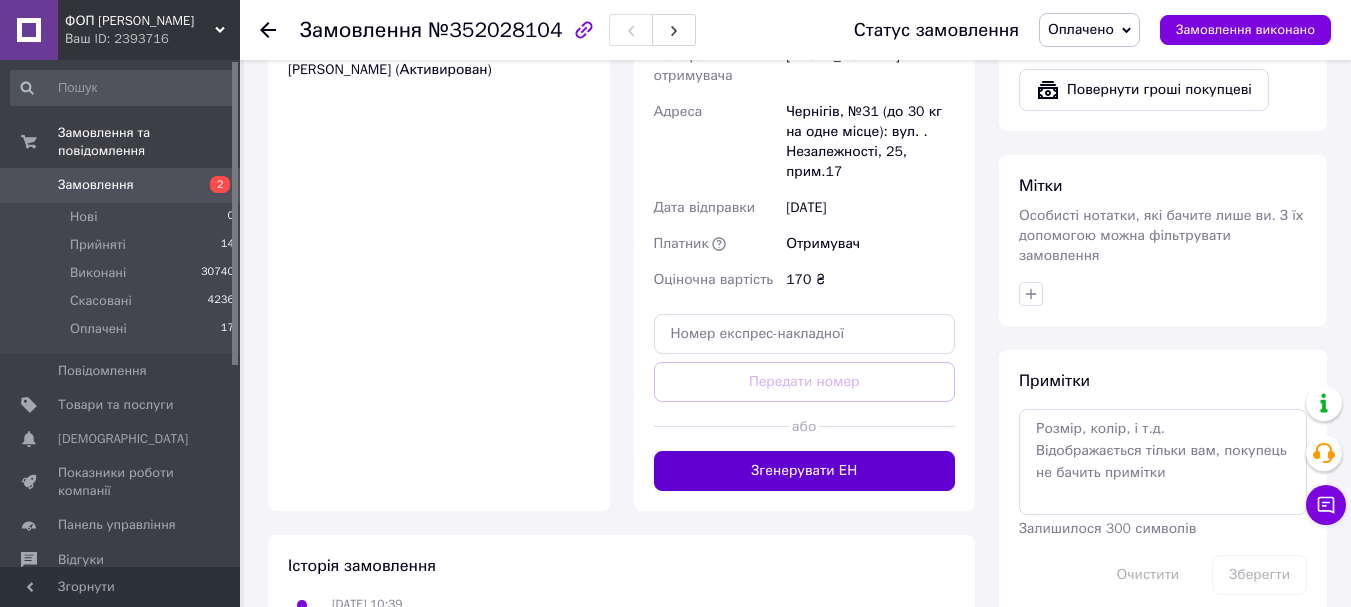 click on "Згенерувати ЕН" at bounding box center (805, 471) 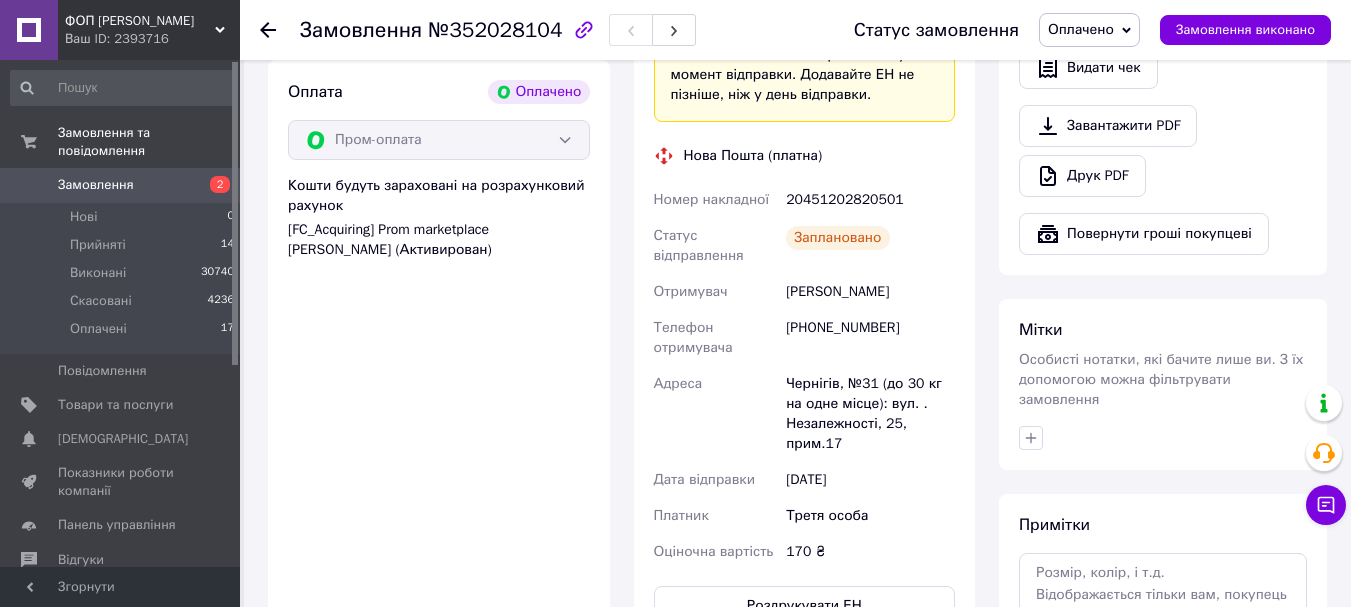 scroll, scrollTop: 600, scrollLeft: 0, axis: vertical 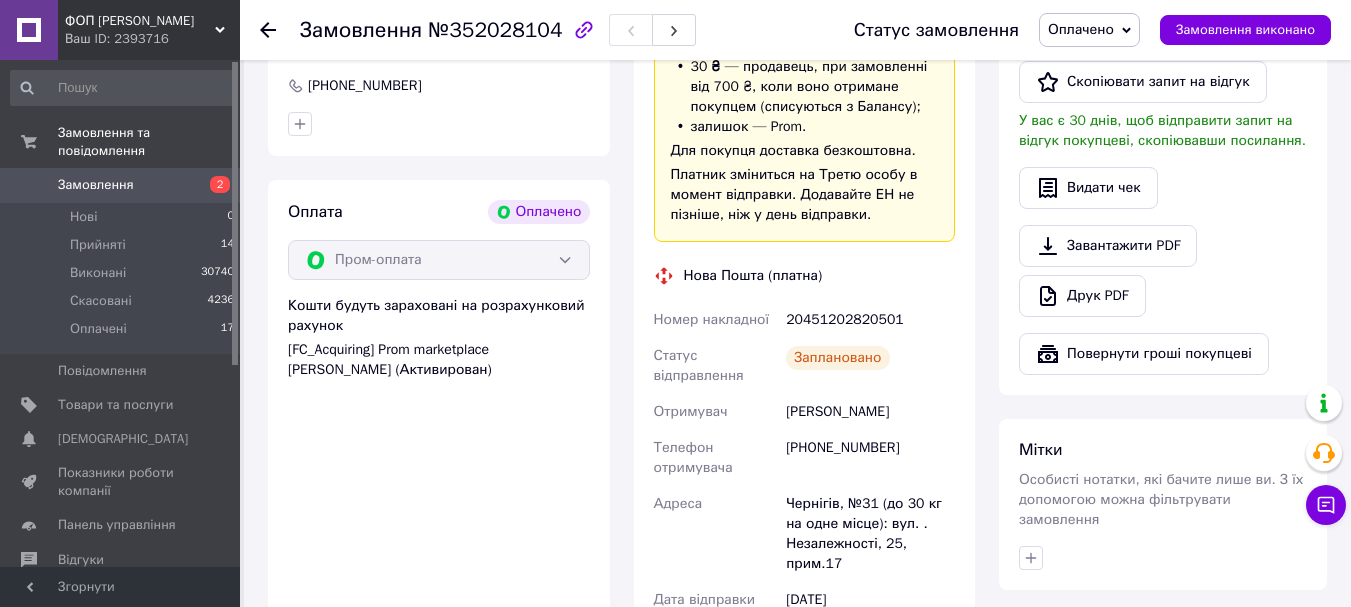 click on "2" at bounding box center [212, 185] 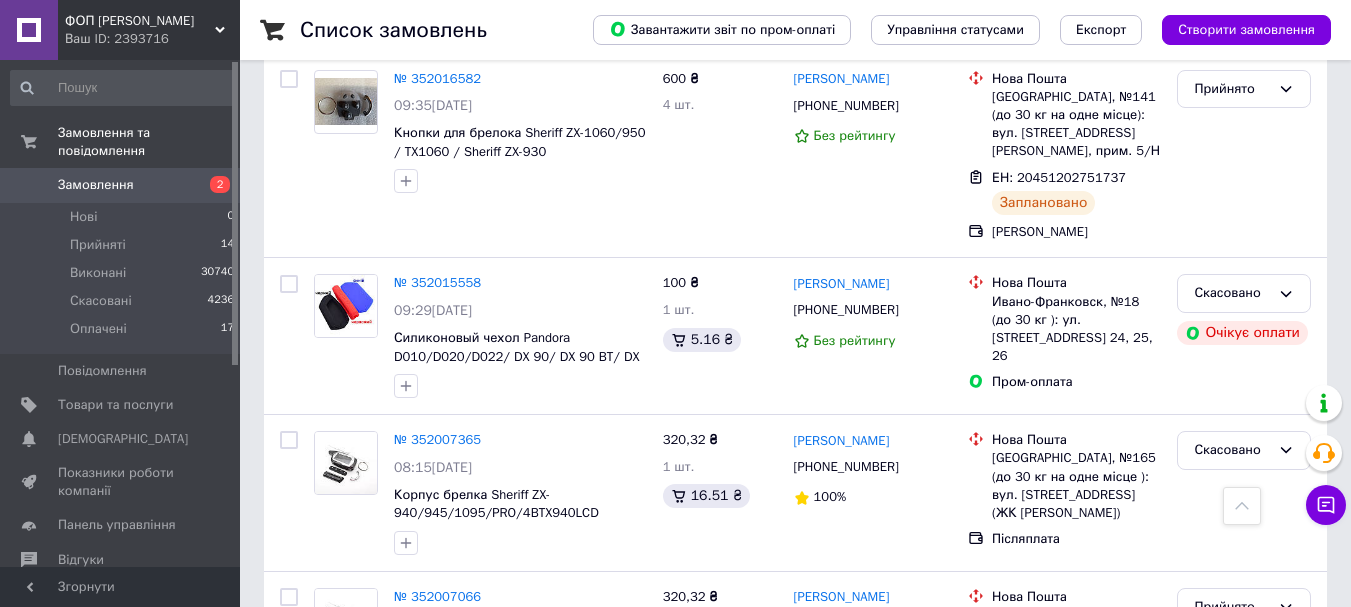 scroll, scrollTop: 900, scrollLeft: 0, axis: vertical 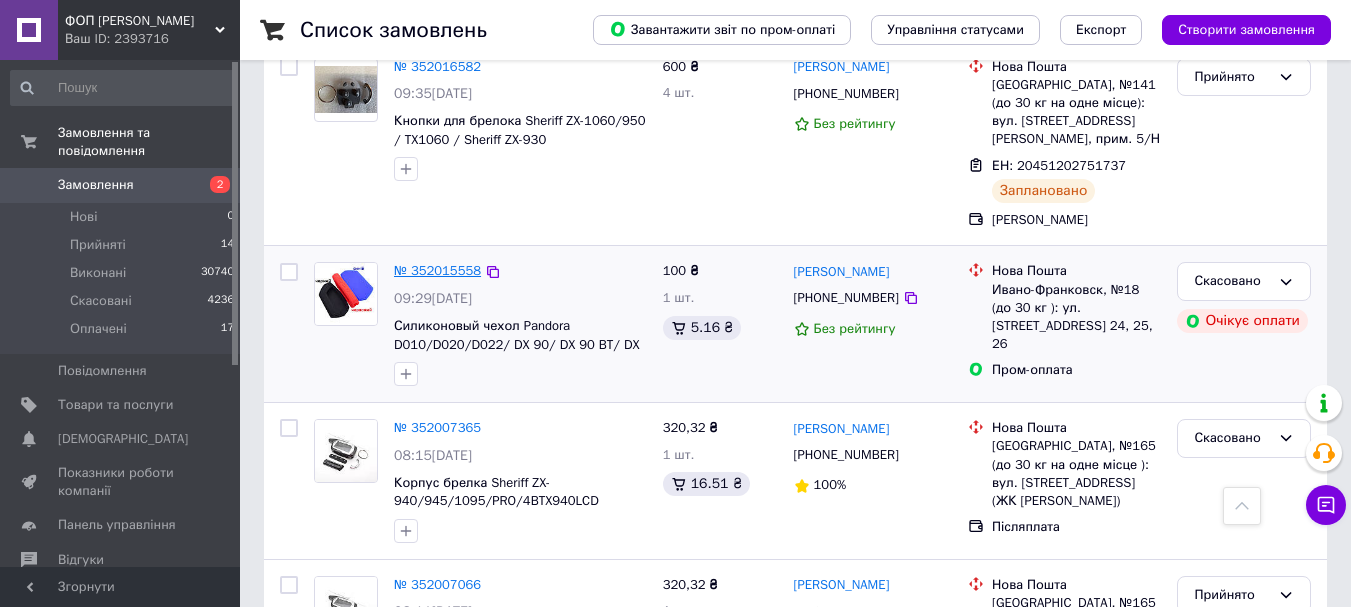 click on "№ 352015558" at bounding box center (437, 270) 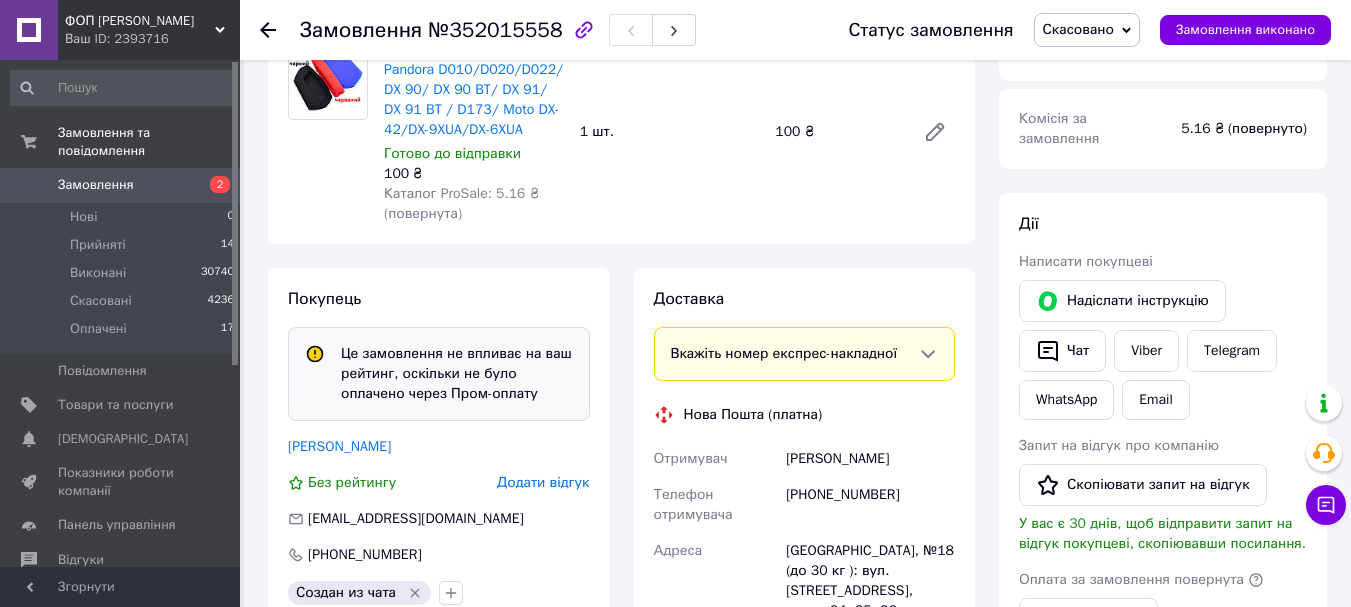 scroll, scrollTop: 200, scrollLeft: 0, axis: vertical 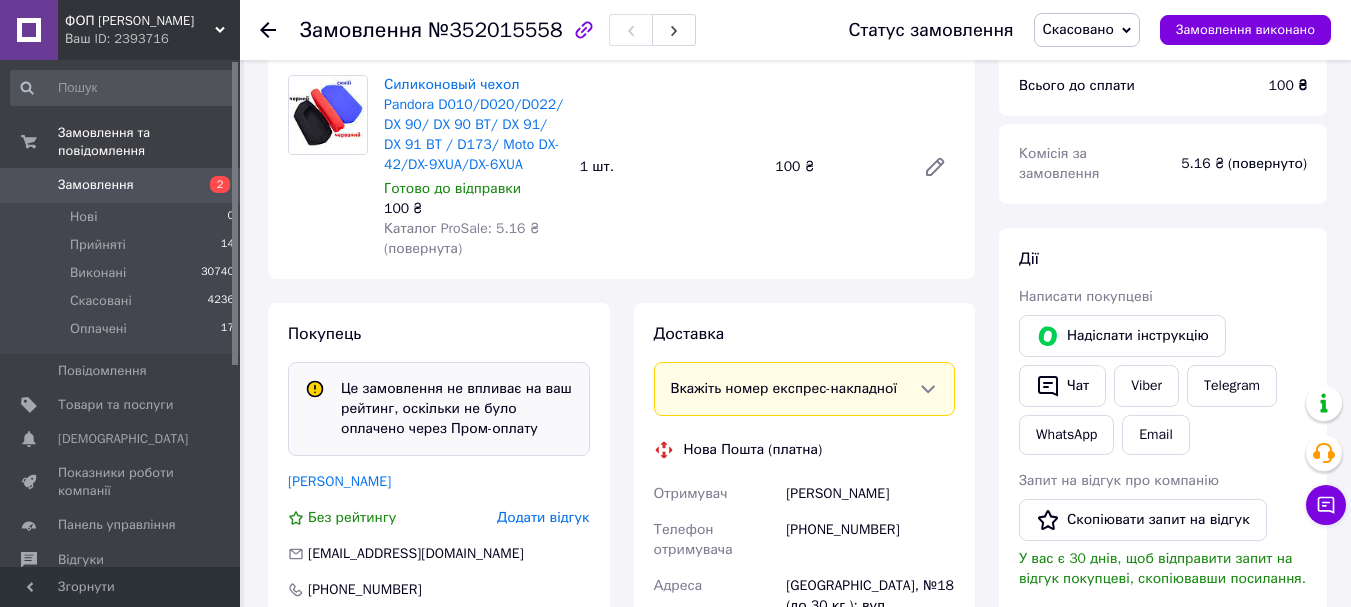 click on "Замовлення" at bounding box center (121, 185) 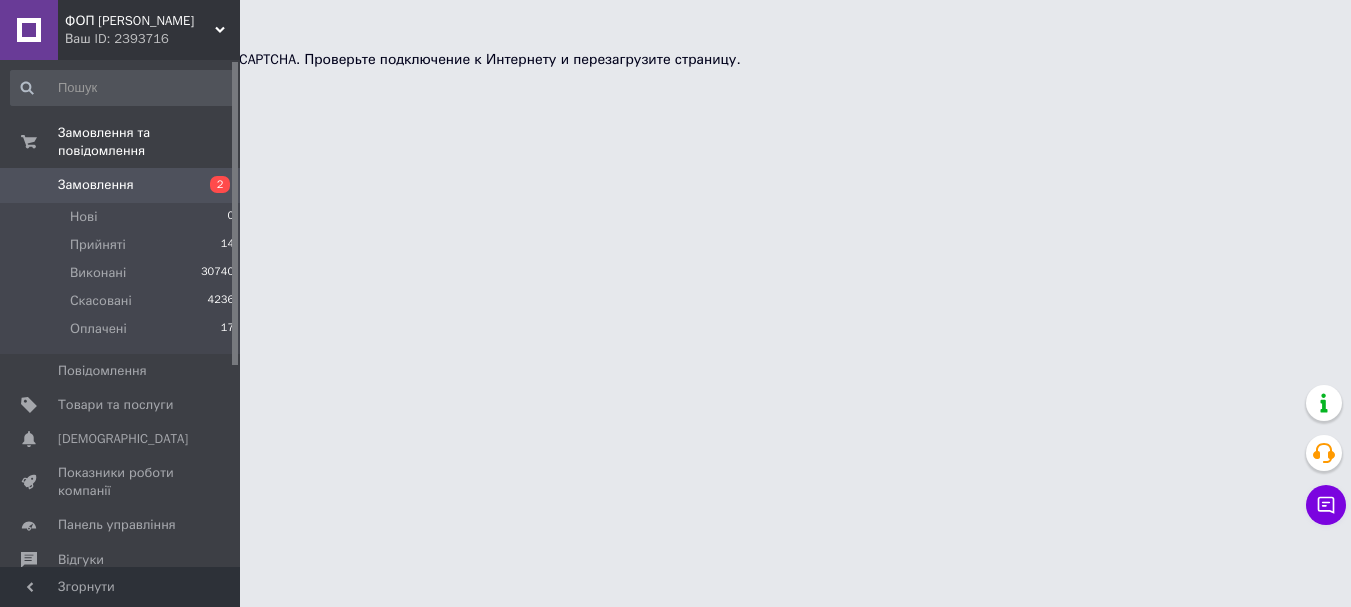 scroll, scrollTop: 0, scrollLeft: 0, axis: both 